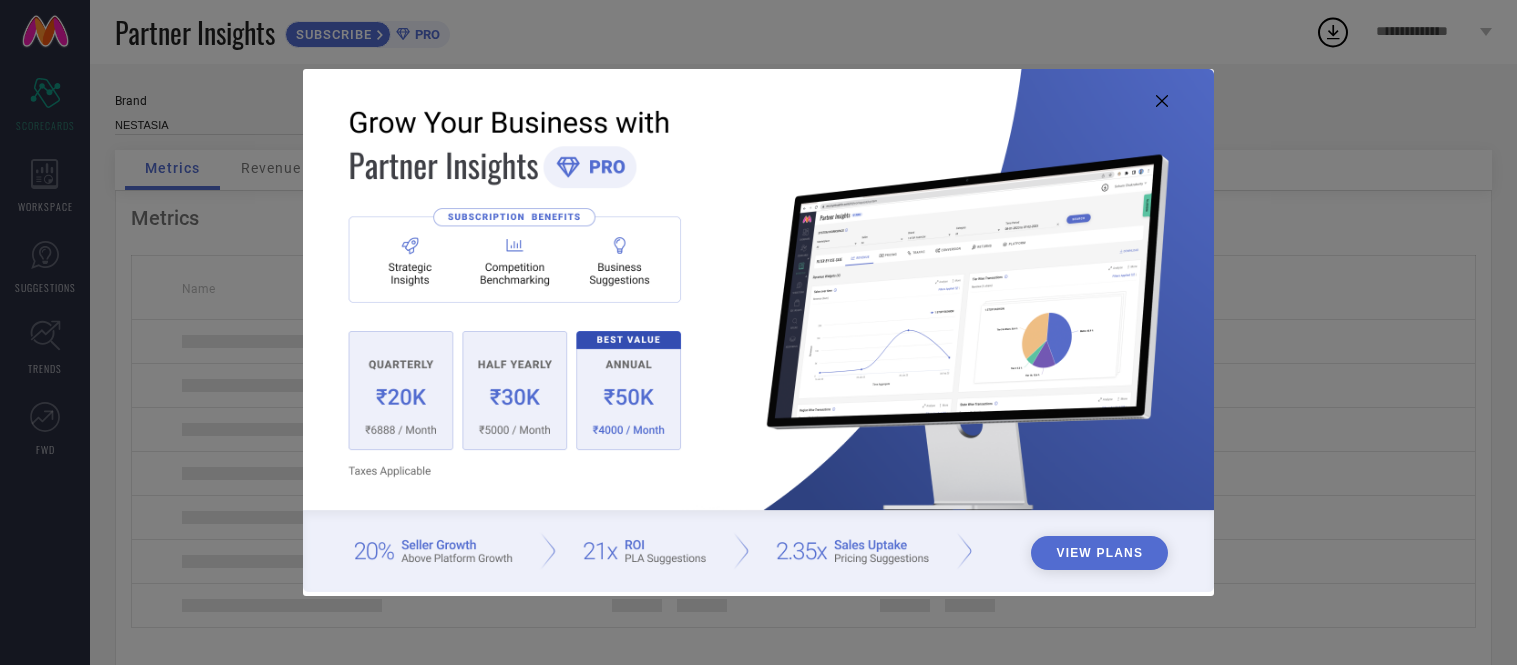 scroll, scrollTop: 0, scrollLeft: 0, axis: both 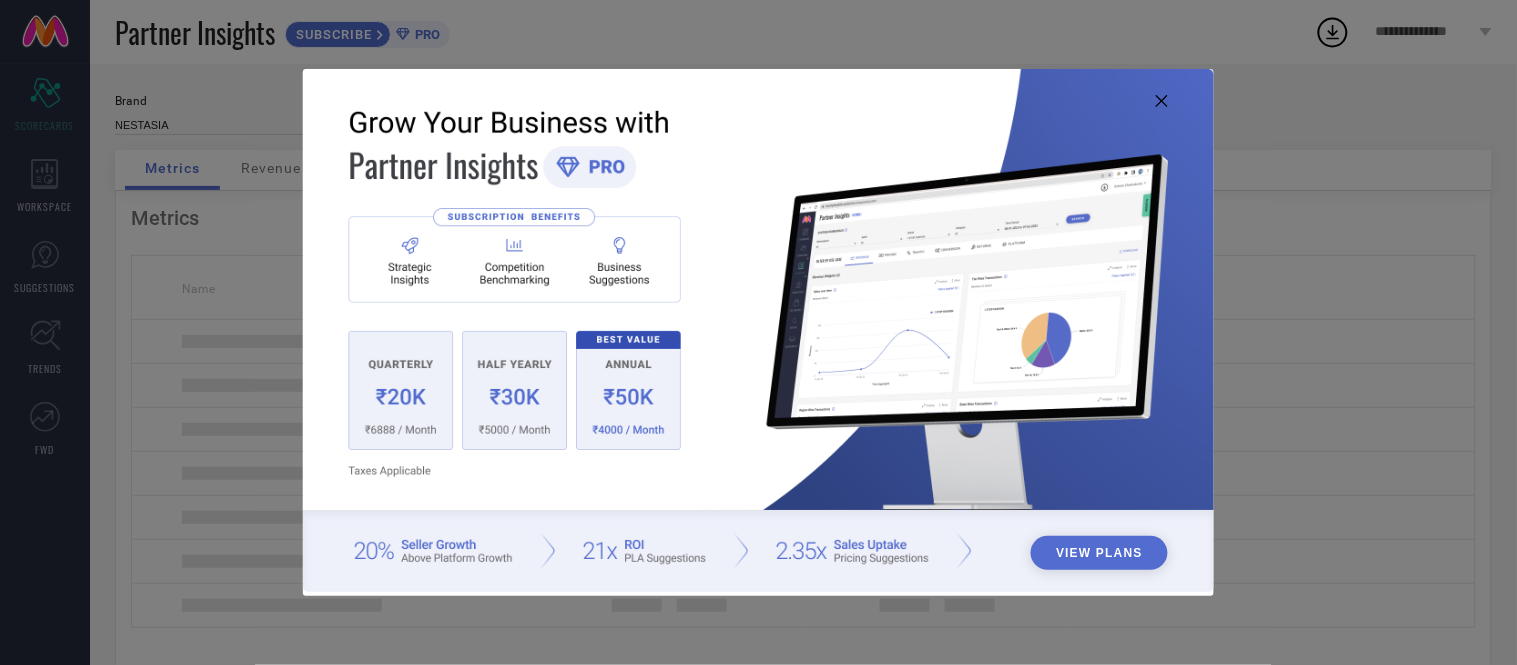 click 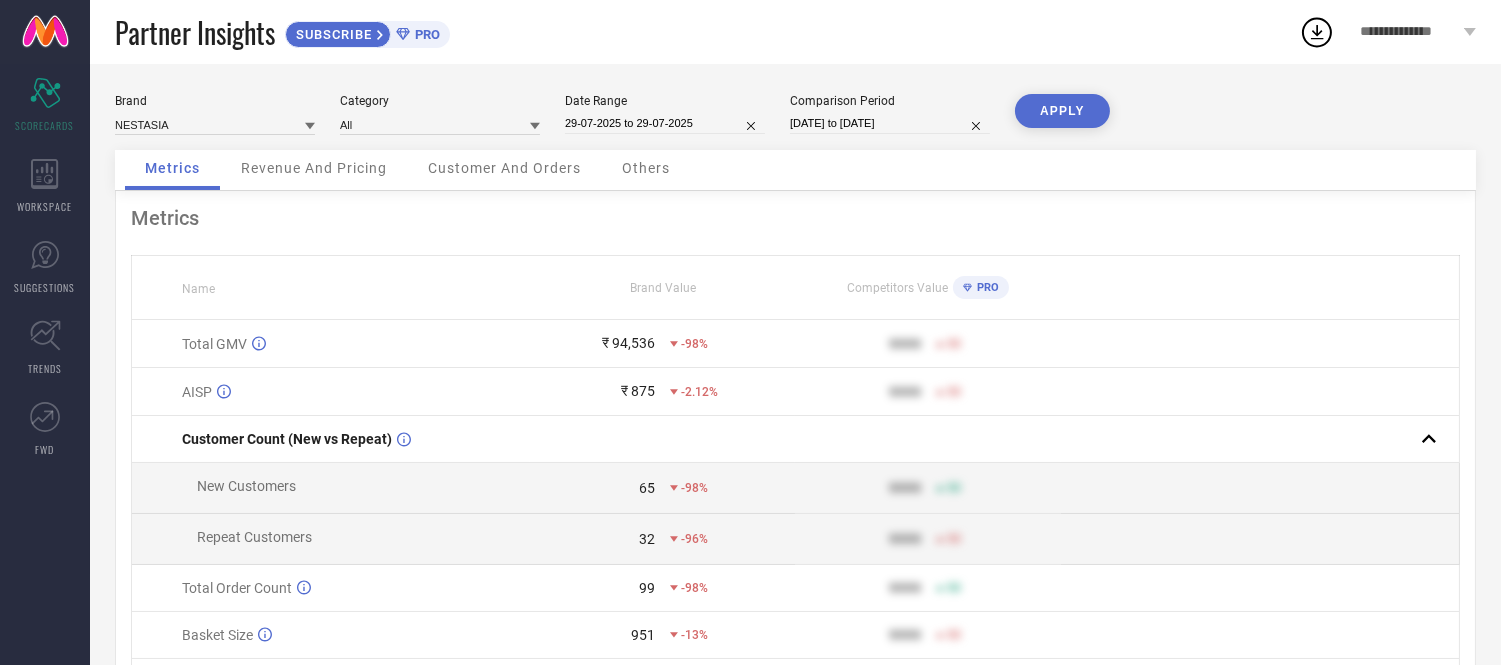 click on "APPLY" at bounding box center [1062, 111] 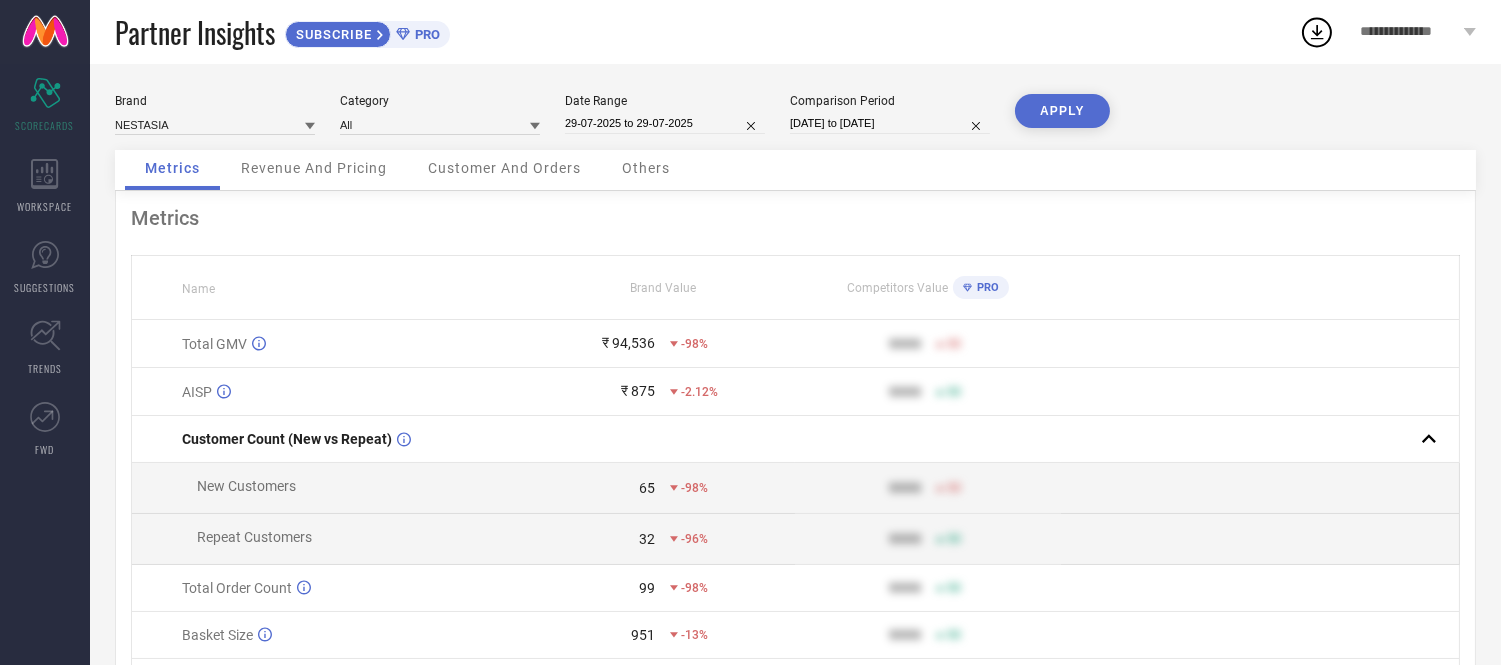 click on "Others" at bounding box center (646, 170) 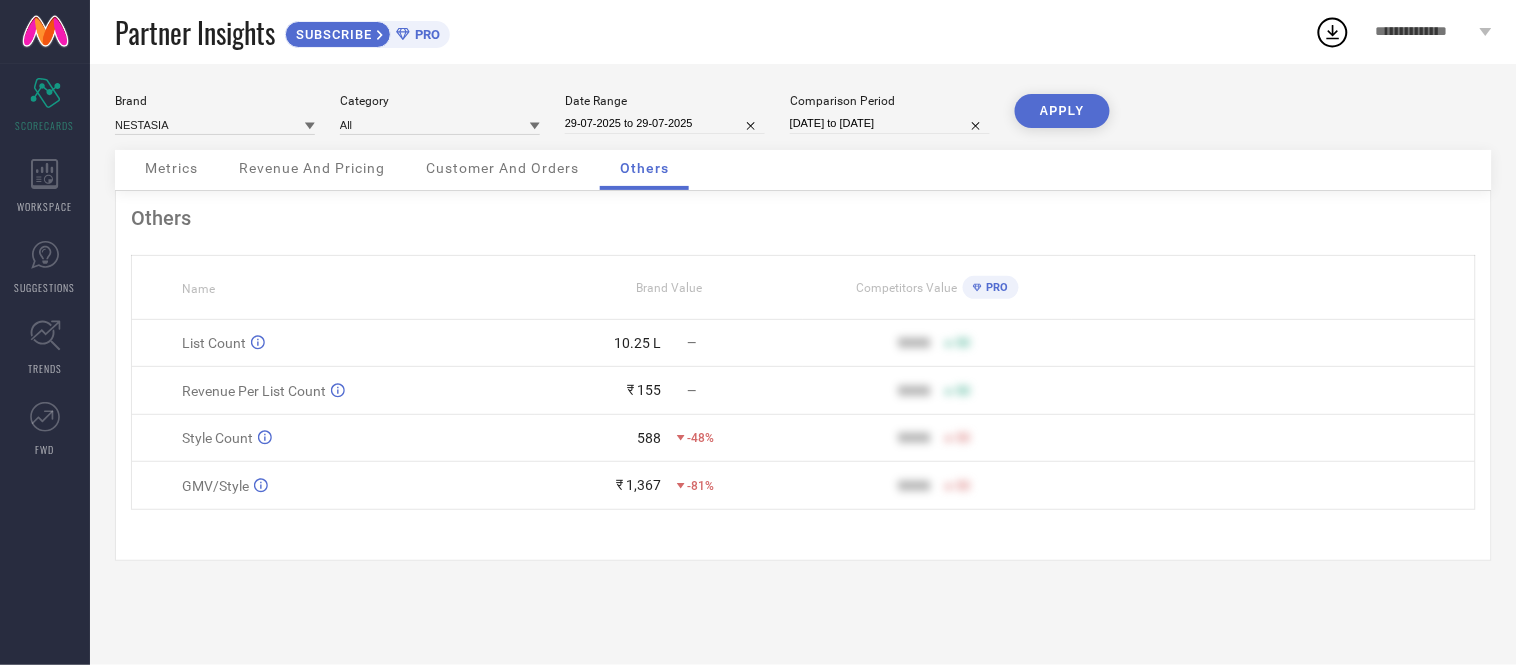 click on "29-07-2025 to 29-07-2025" at bounding box center (665, 123) 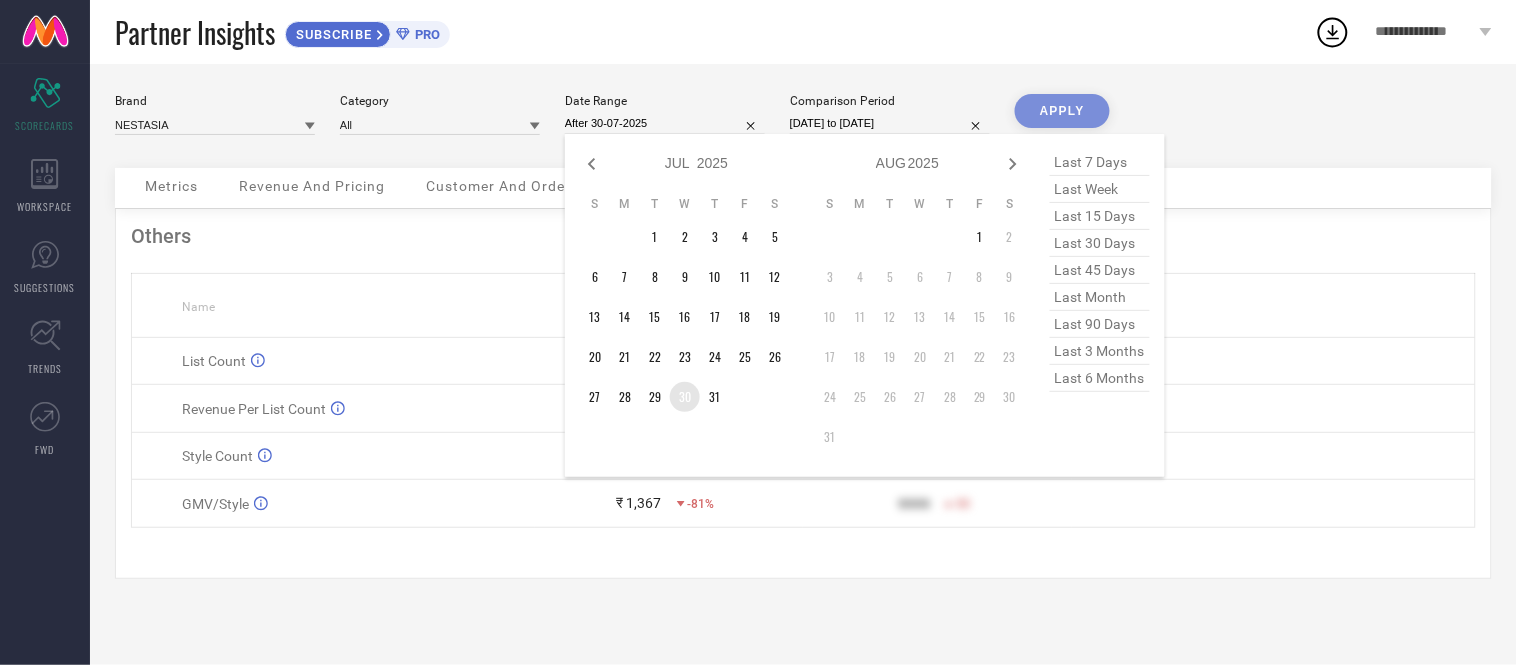click on "30" at bounding box center (685, 397) 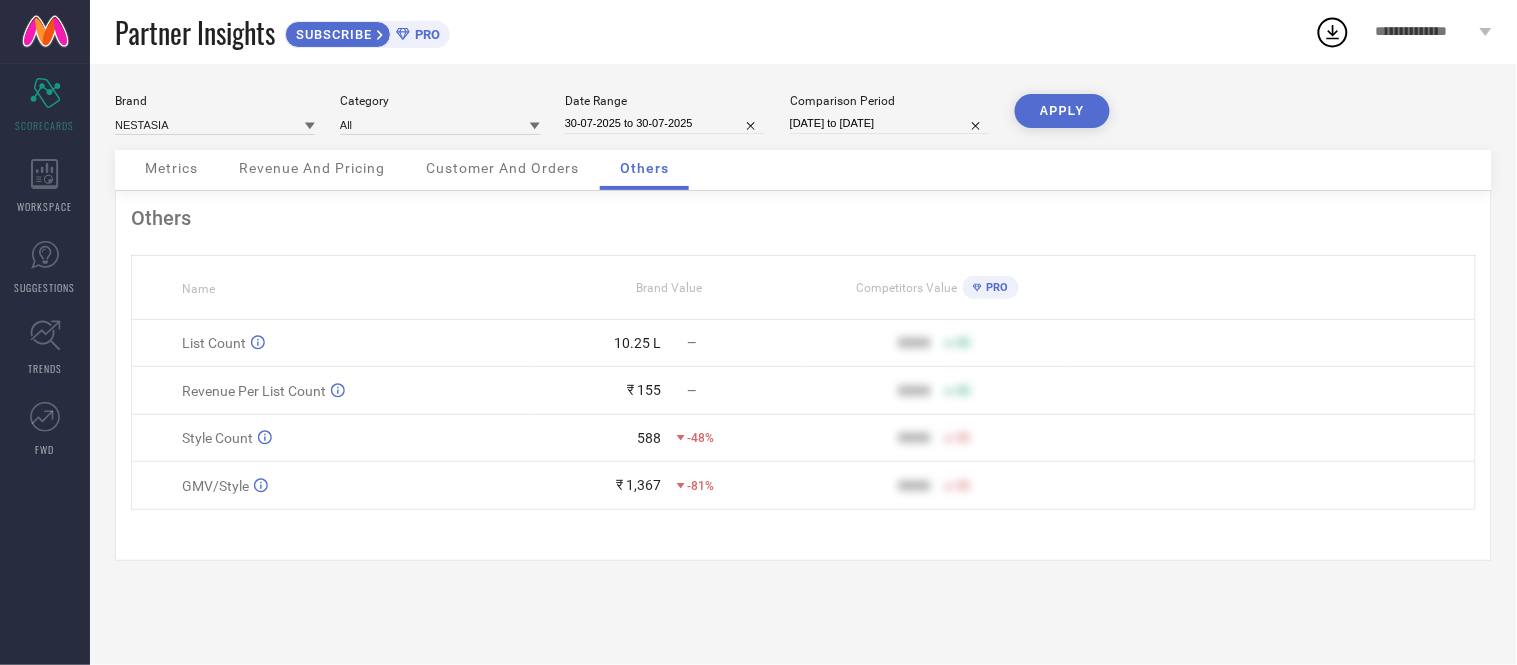 click on "APPLY" at bounding box center [1062, 111] 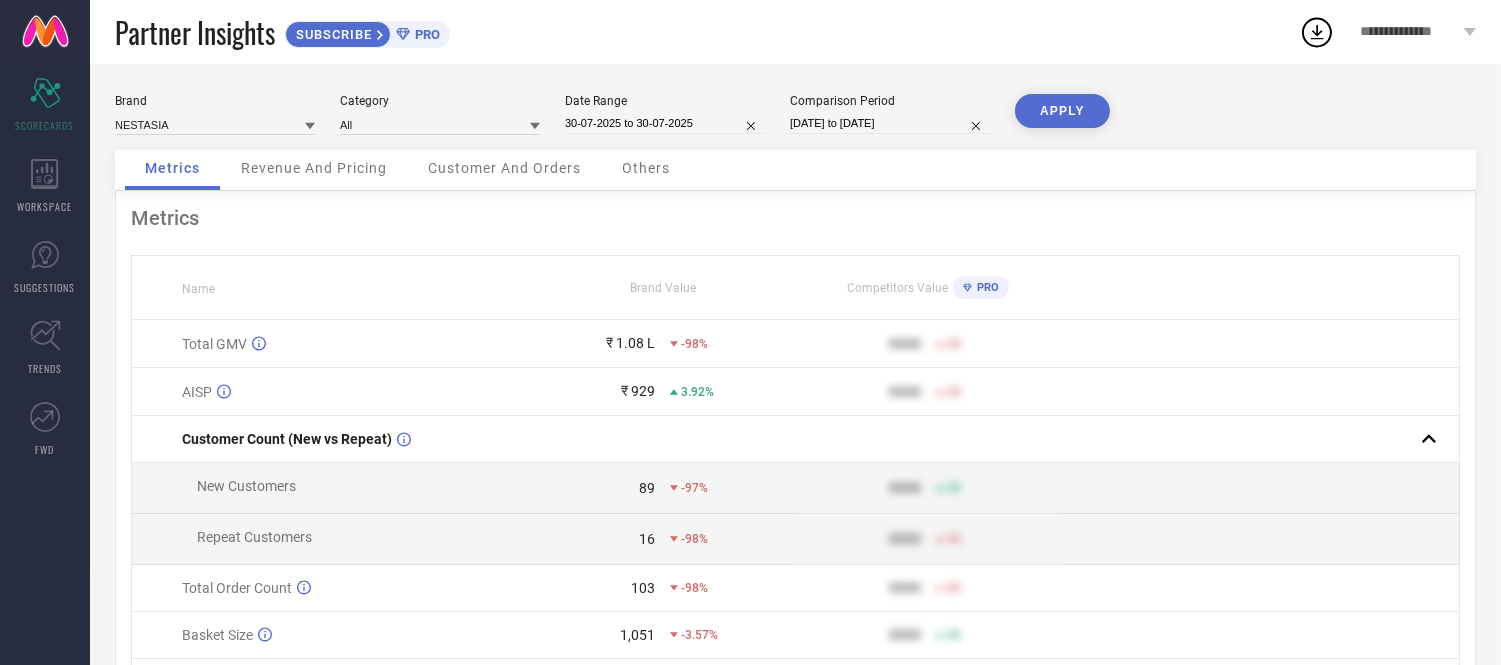 click on "Others" at bounding box center [646, 170] 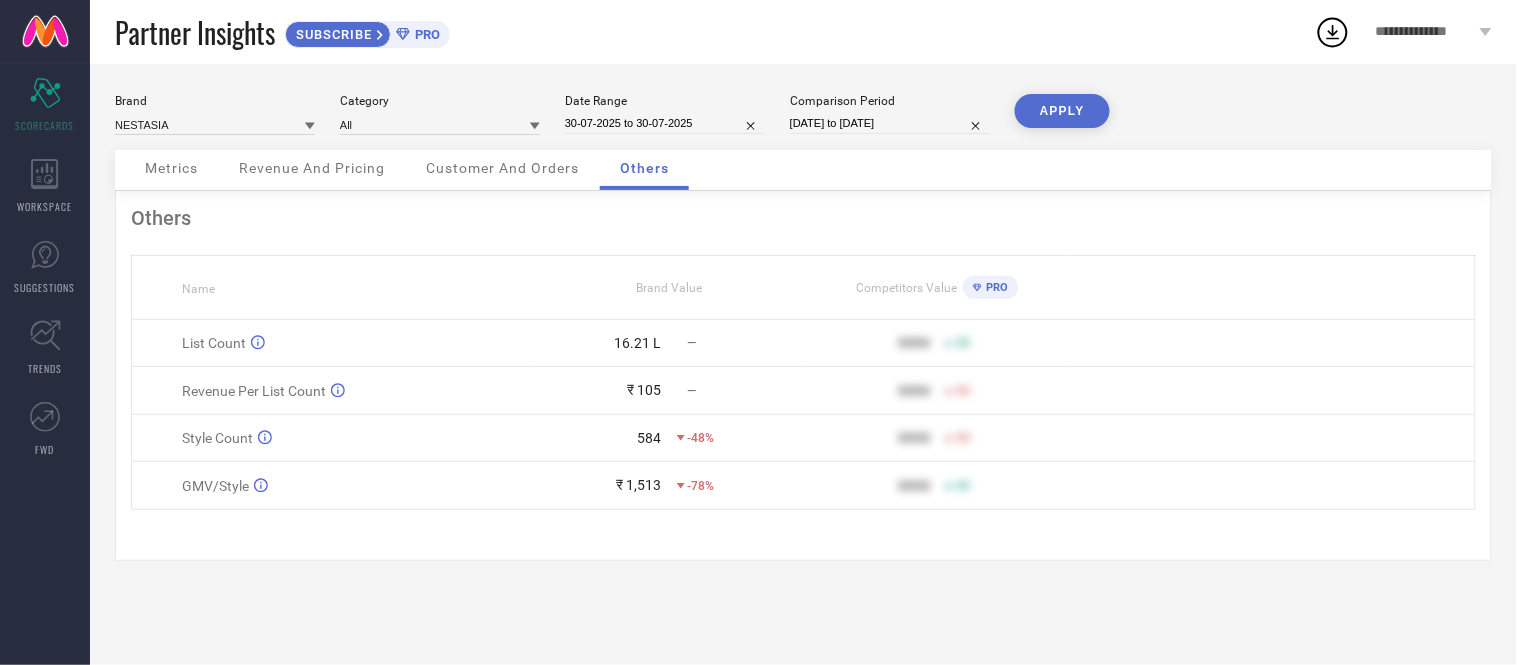 click on "30-07-2025 to 30-07-2025" at bounding box center [665, 123] 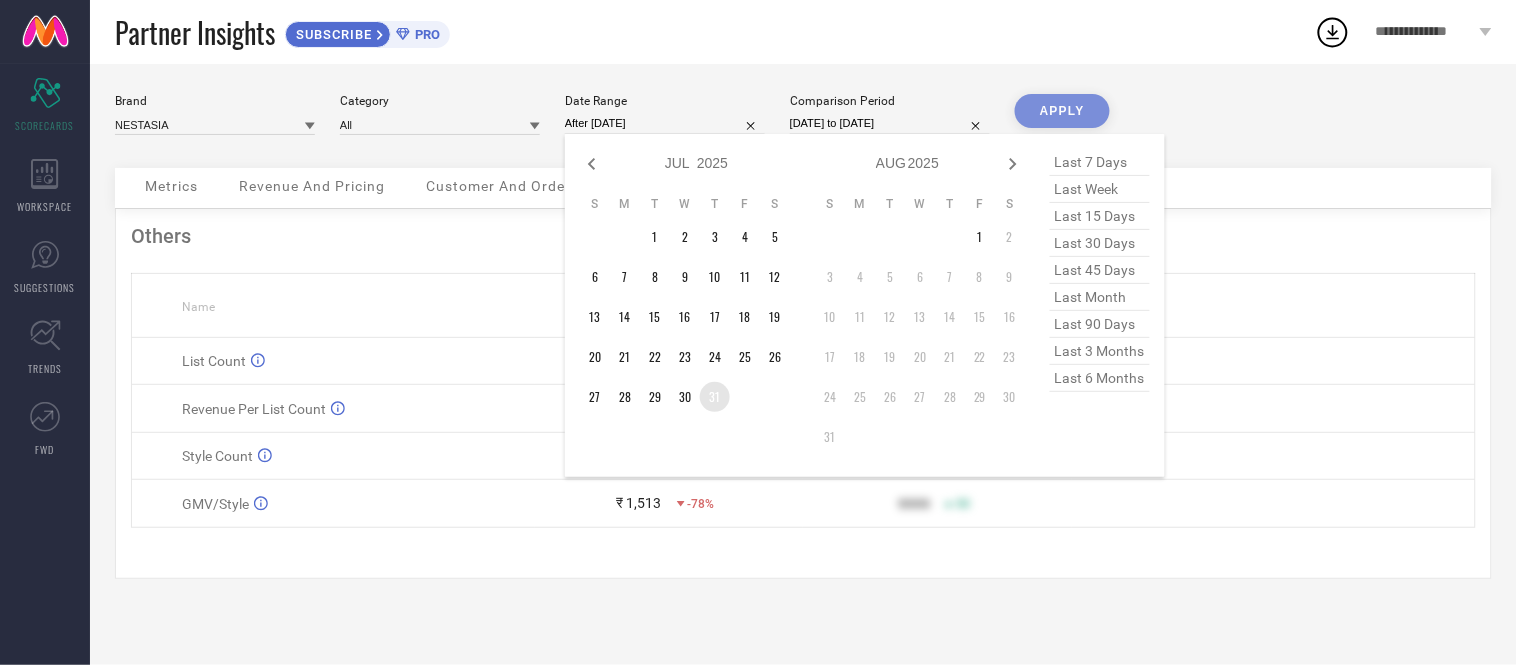 click on "31" at bounding box center (715, 397) 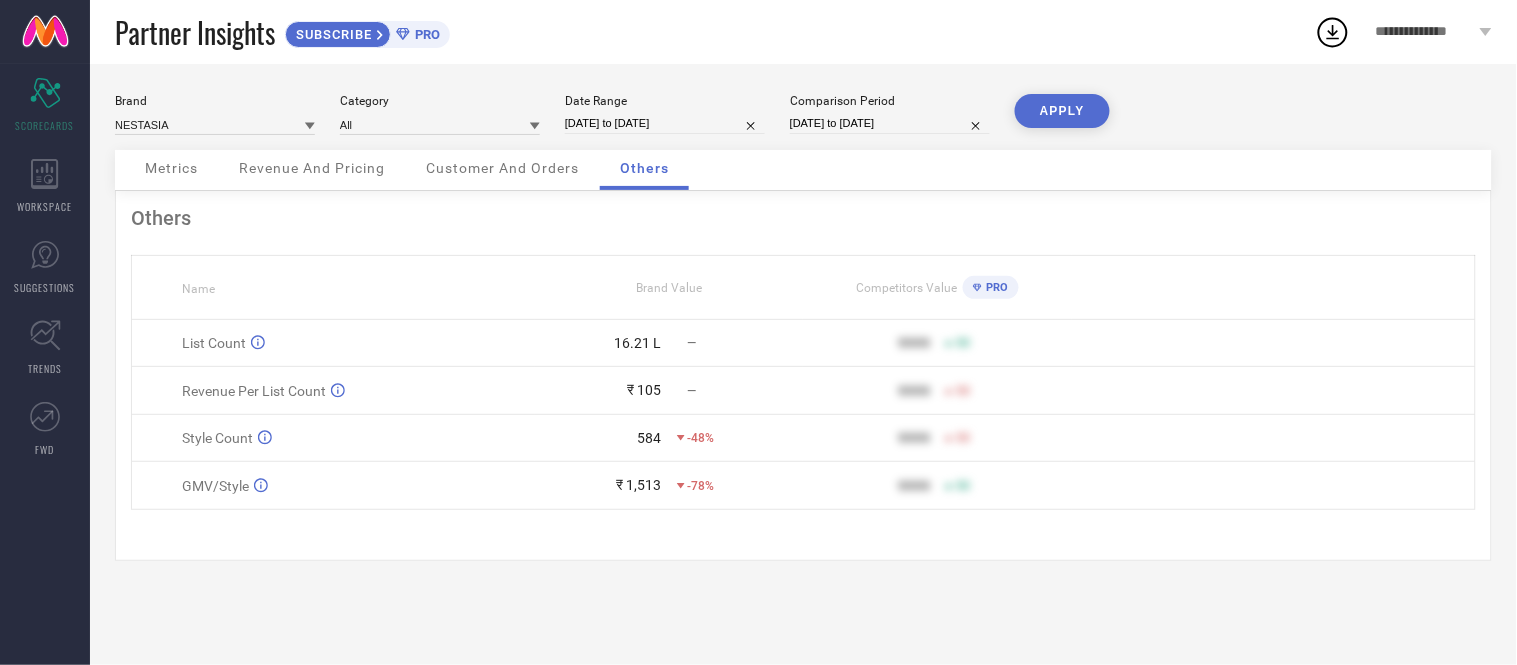 select on "6" 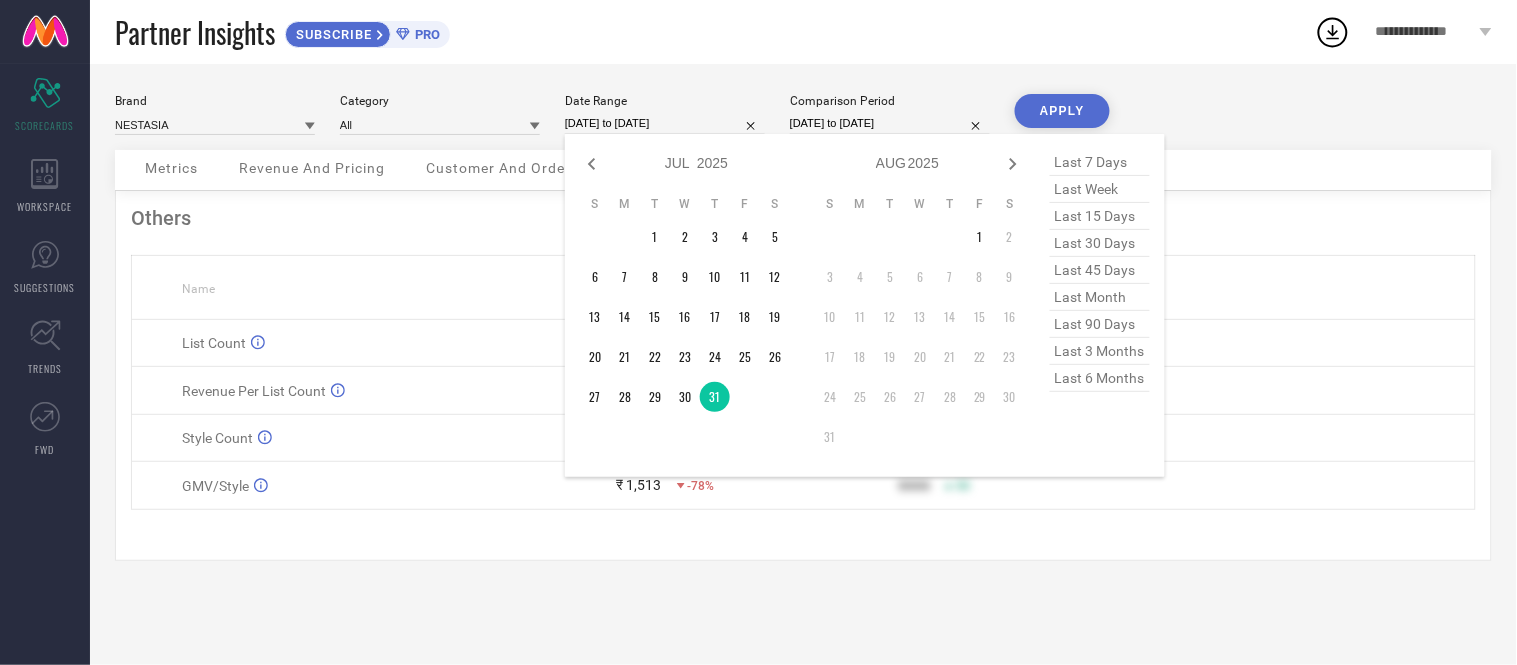 click on "[DATE] to [DATE]" at bounding box center [665, 123] 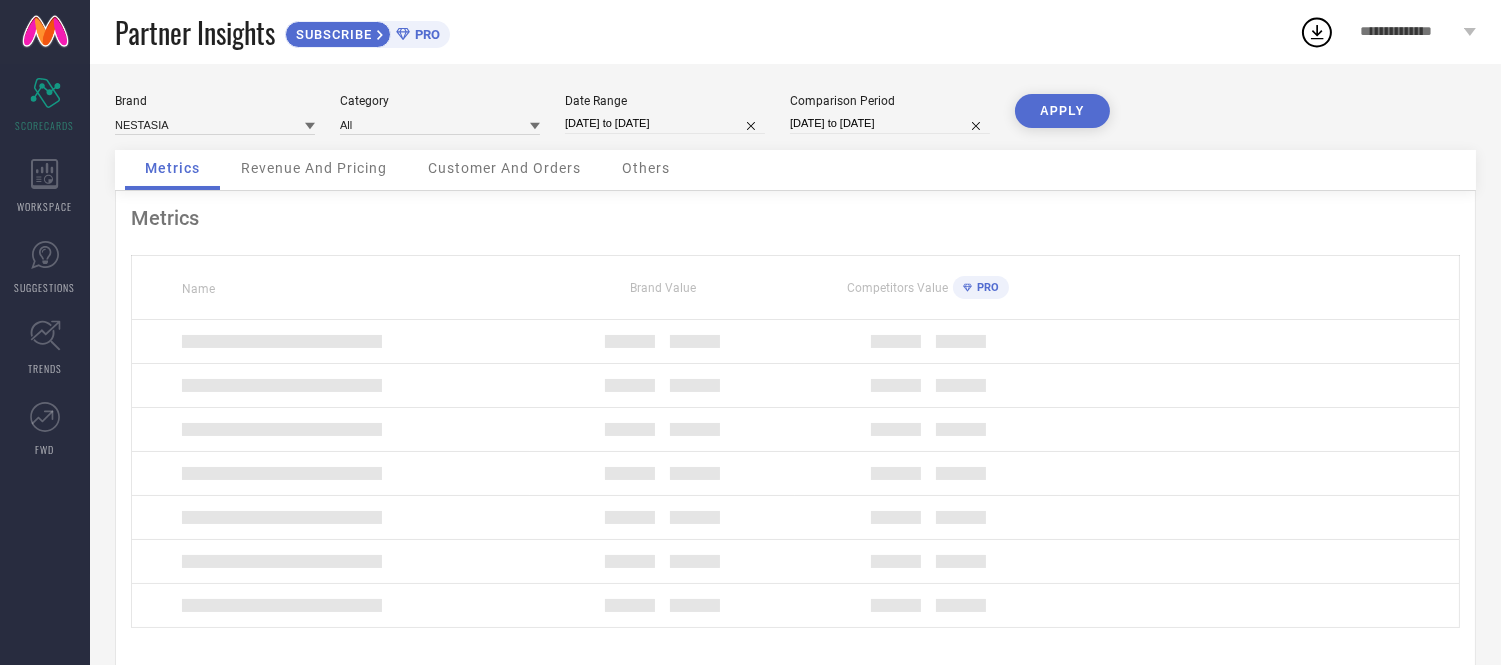 click on "Others" at bounding box center (646, 170) 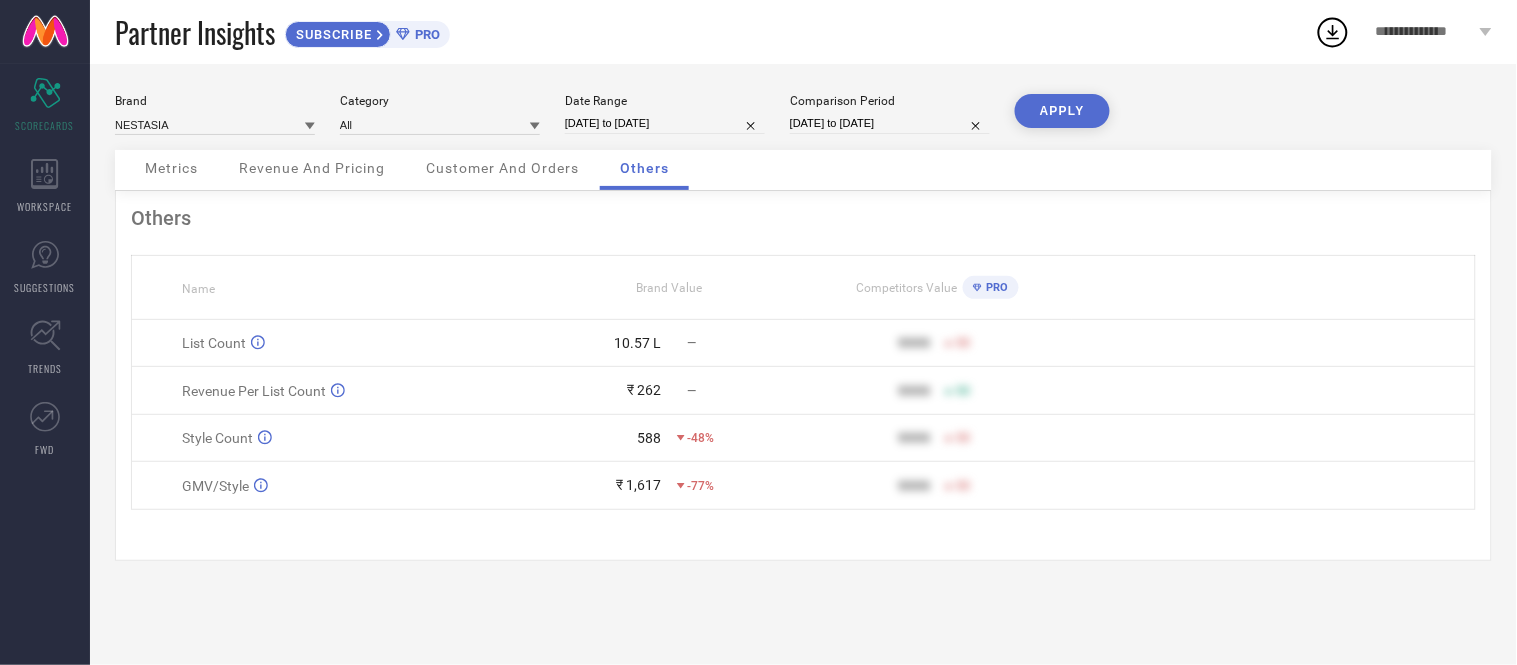 select on "6" 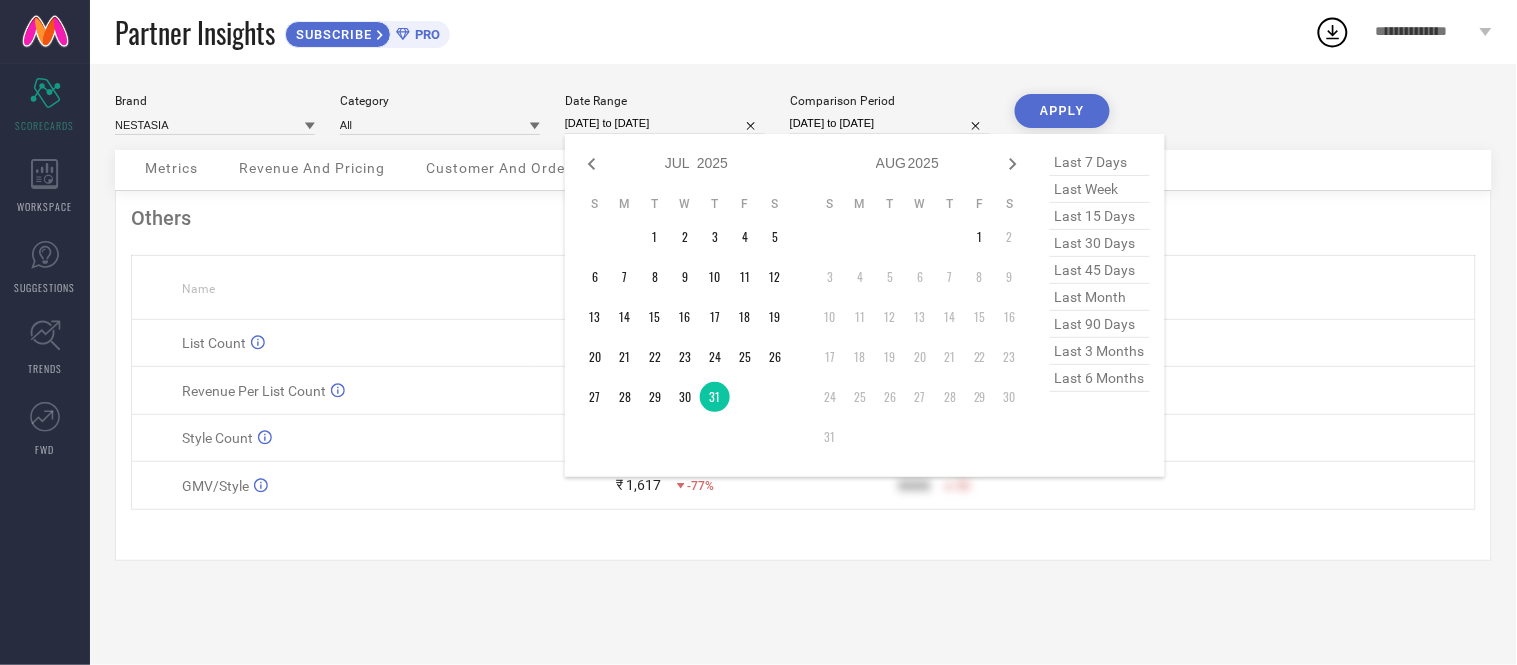 click on "[DATE] to [DATE]" at bounding box center (665, 123) 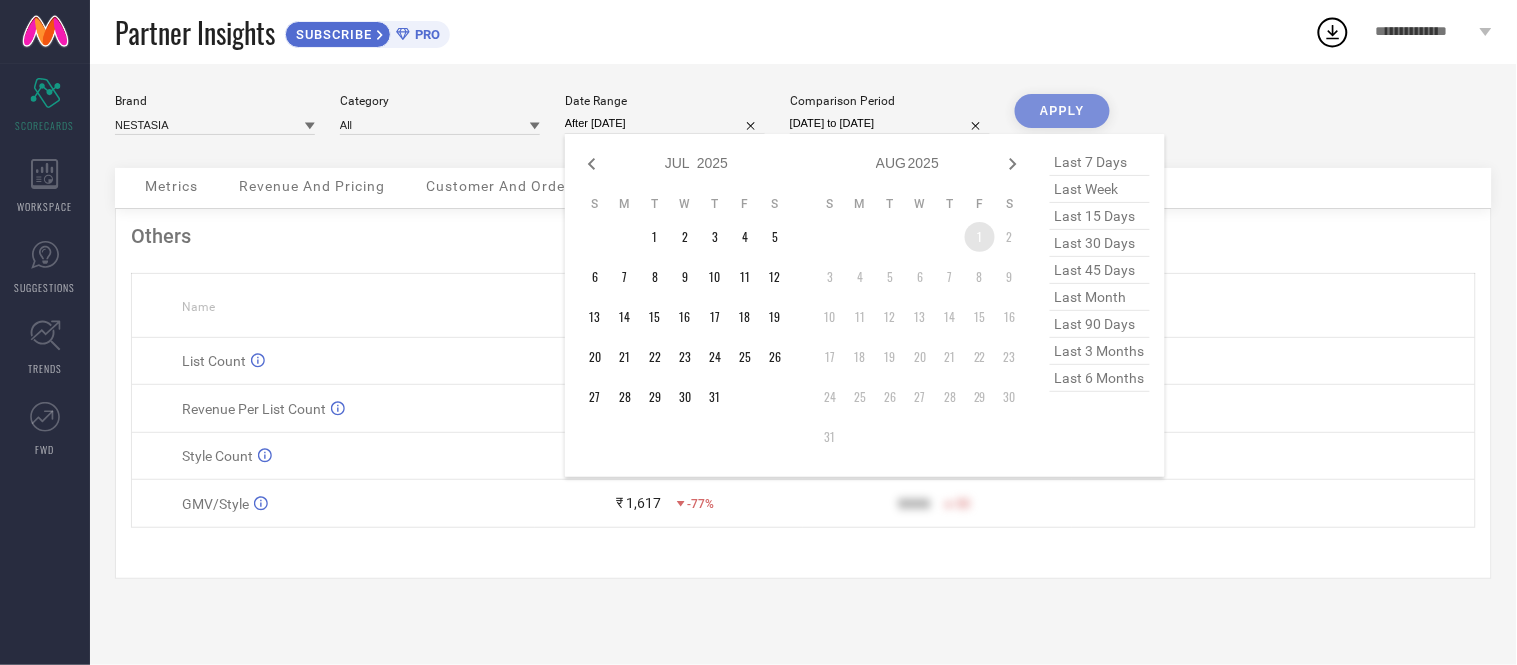 click on "1" at bounding box center (980, 237) 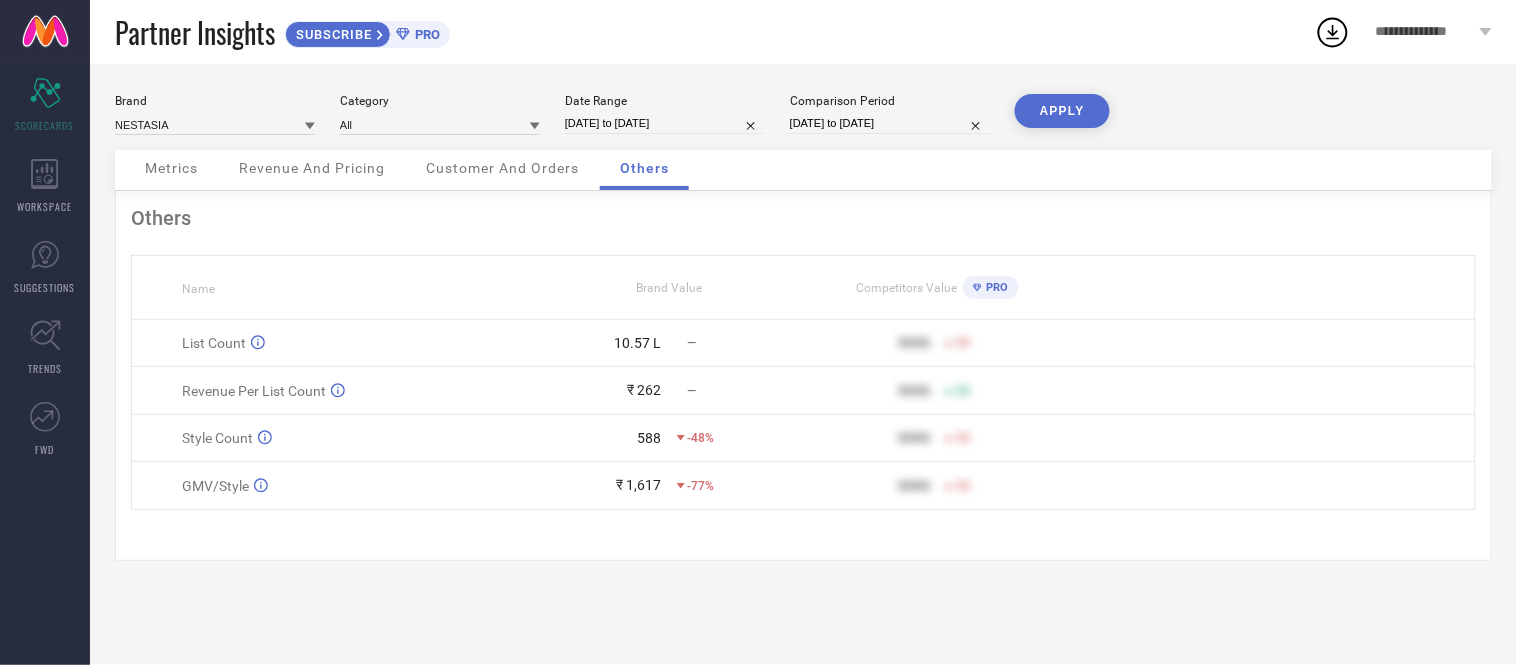 click on "APPLY" at bounding box center [1062, 111] 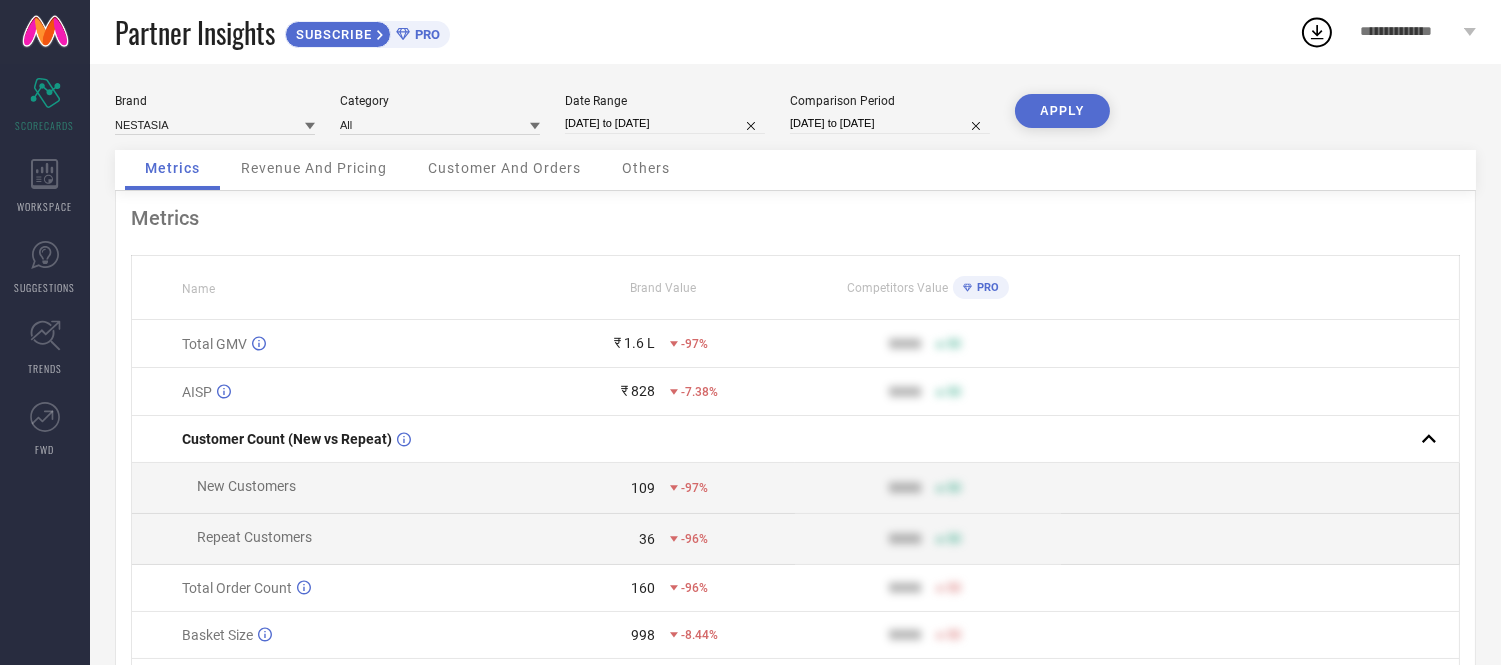click on "Others" at bounding box center (646, 168) 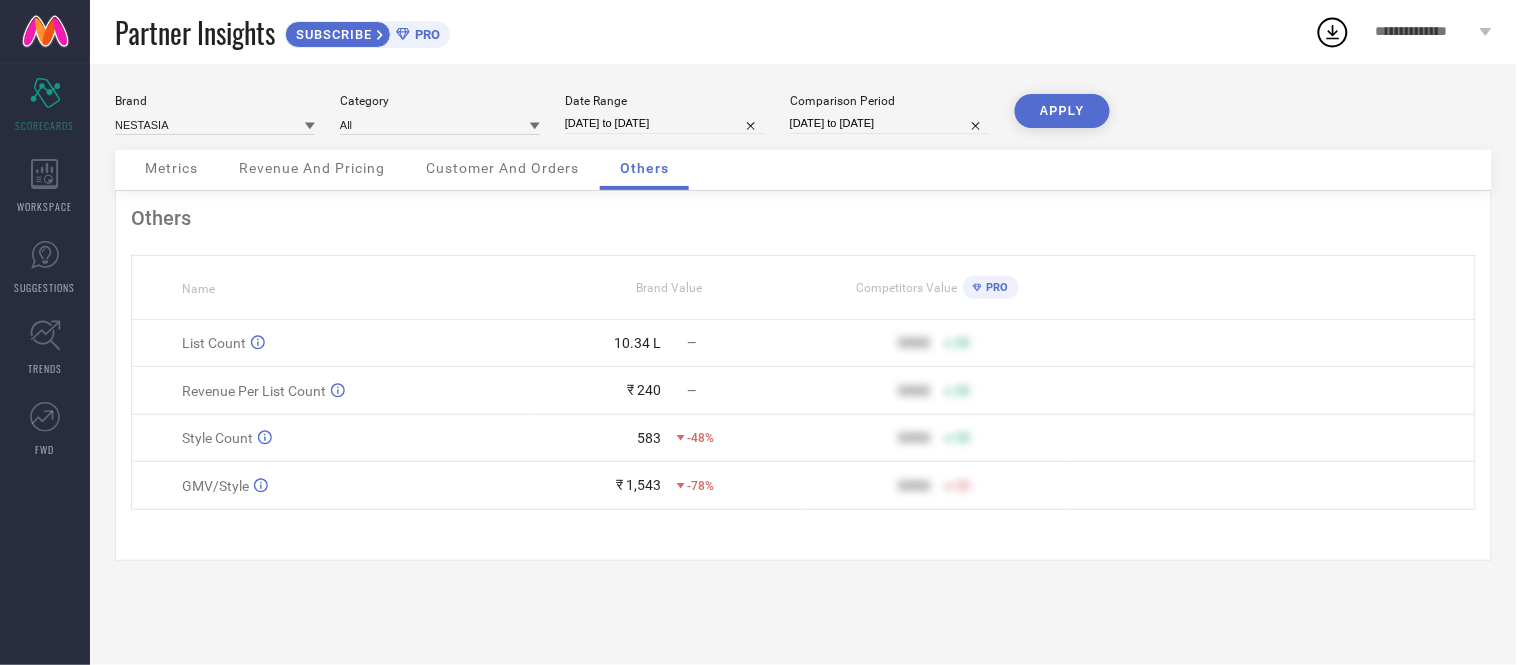 select on "7" 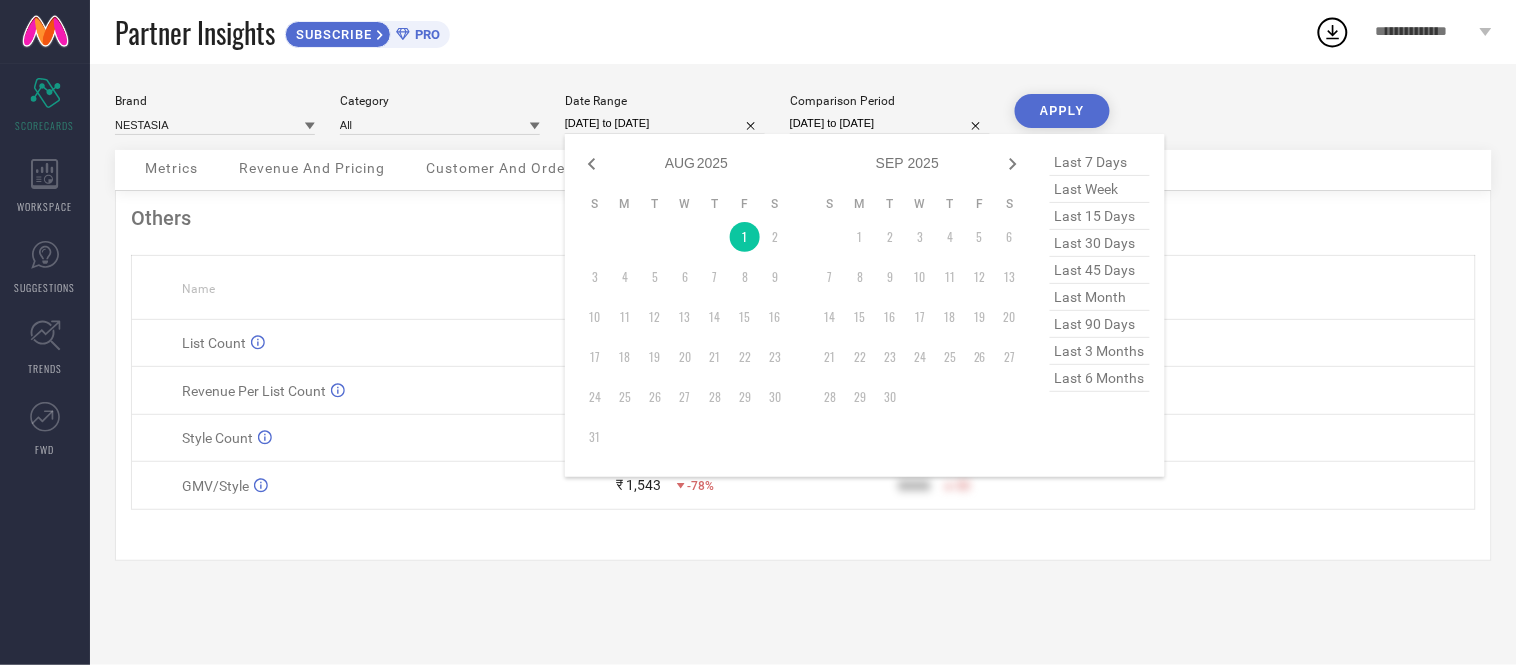 click on "[DATE] to [DATE]" at bounding box center [665, 123] 